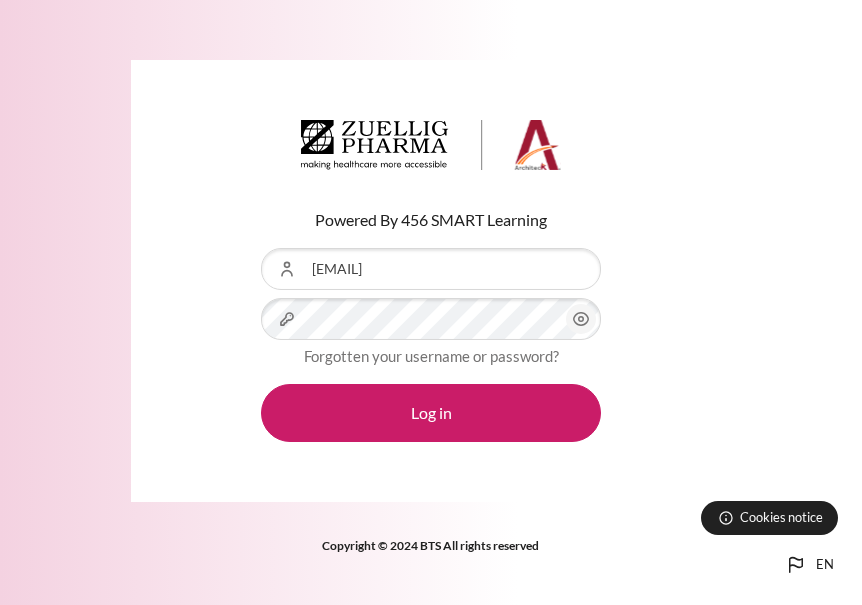 scroll, scrollTop: 0, scrollLeft: 0, axis: both 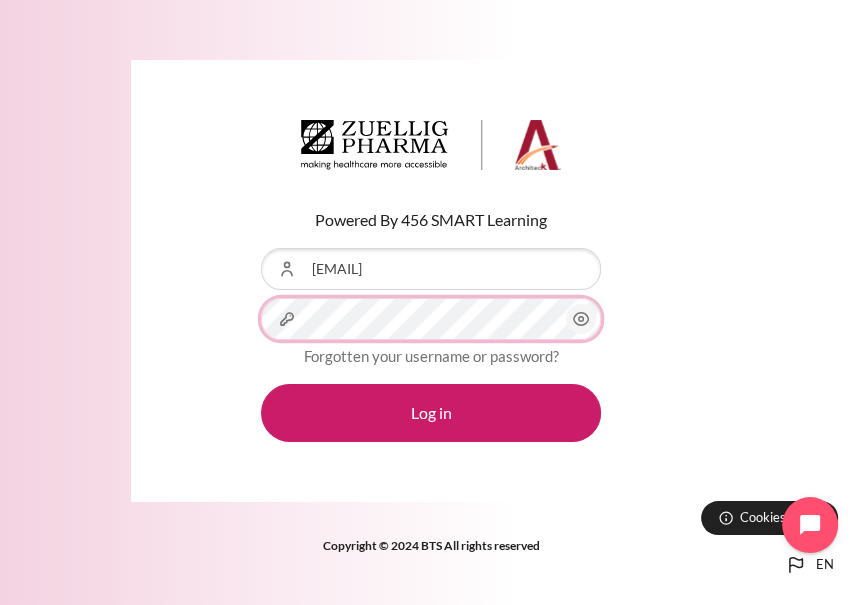 click on "Log in" at bounding box center (431, 413) 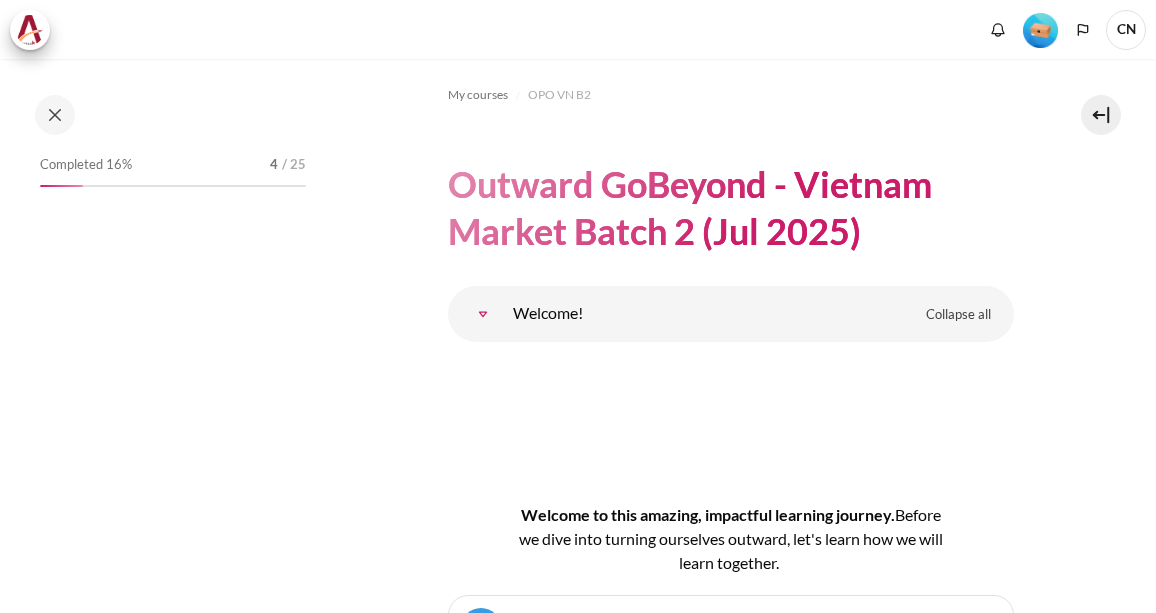 scroll, scrollTop: 0, scrollLeft: 0, axis: both 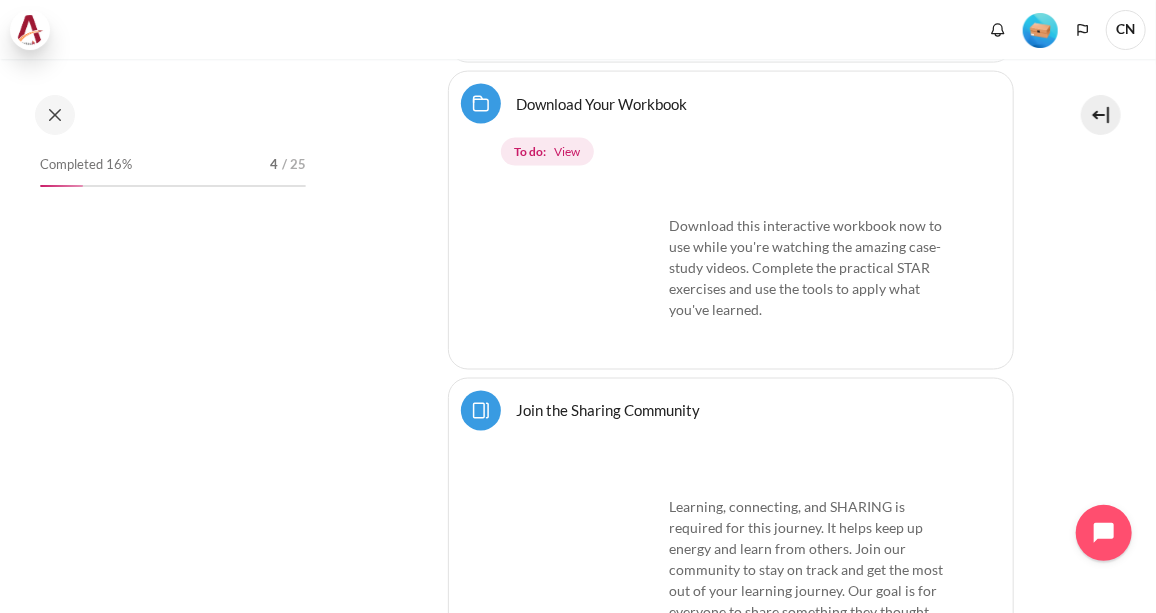 click at bounding box center (30, 30) 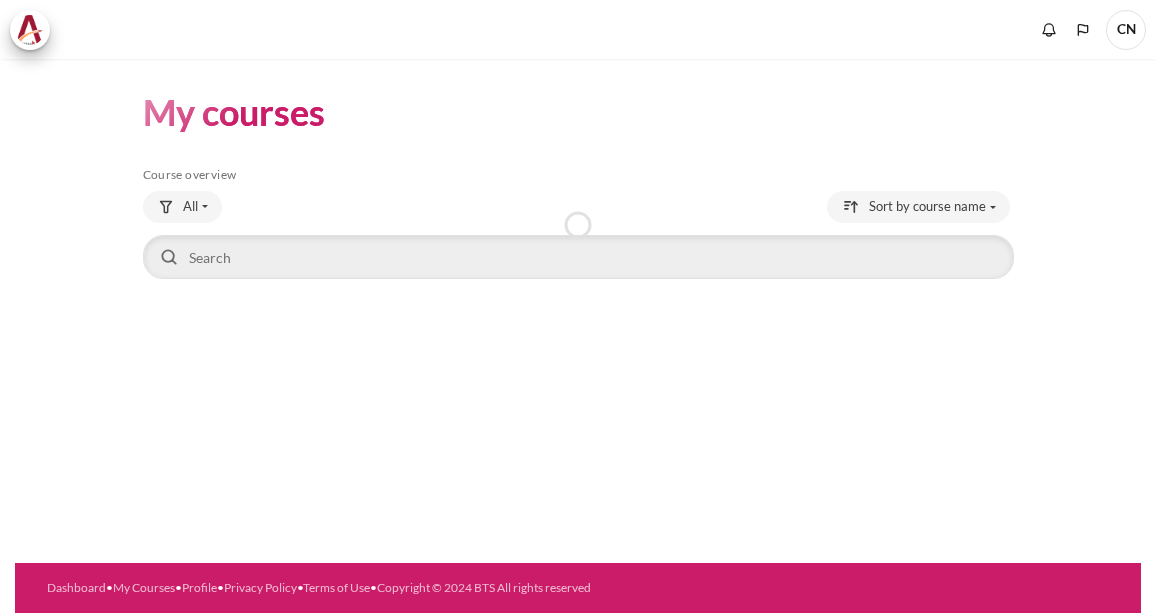 scroll, scrollTop: 0, scrollLeft: 0, axis: both 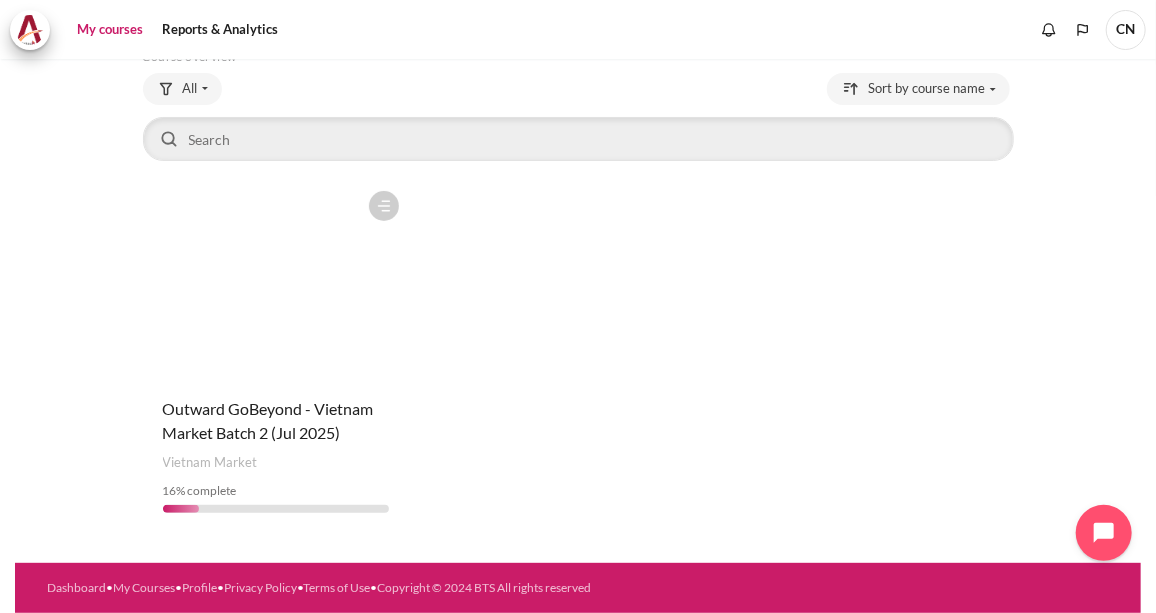 click at bounding box center (276, 281) 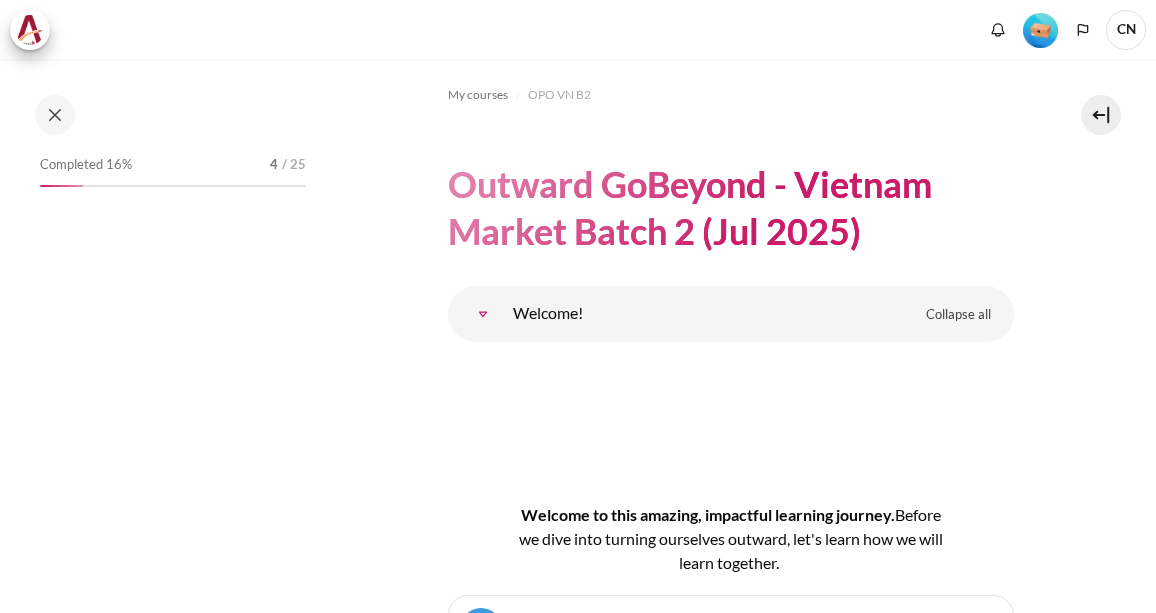 scroll, scrollTop: 0, scrollLeft: 0, axis: both 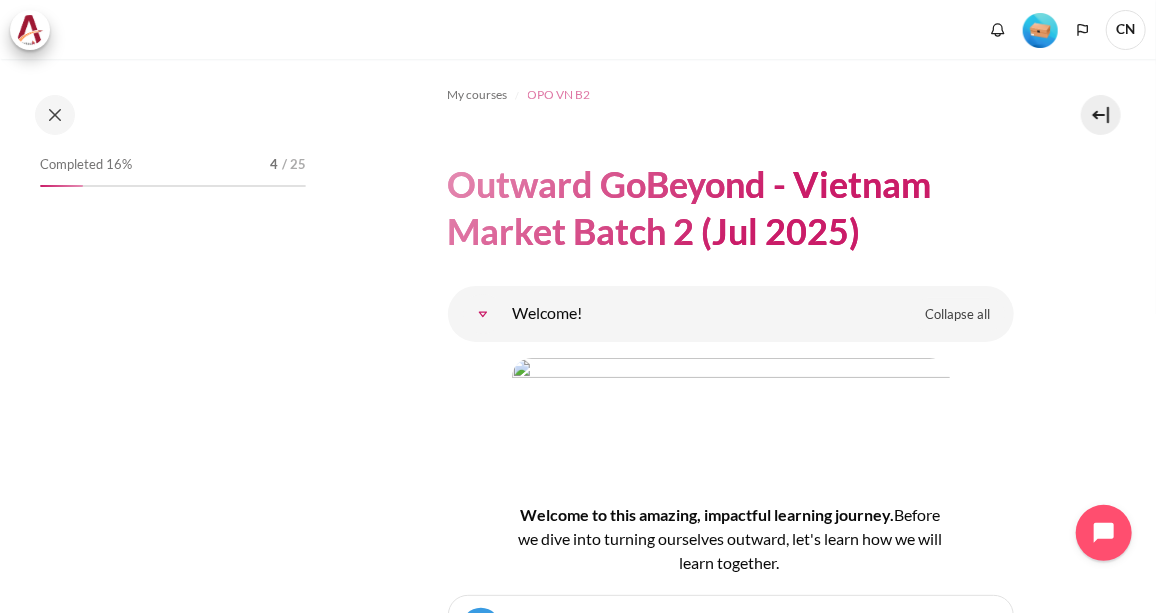 click on "OPO VN B2" at bounding box center [559, 95] 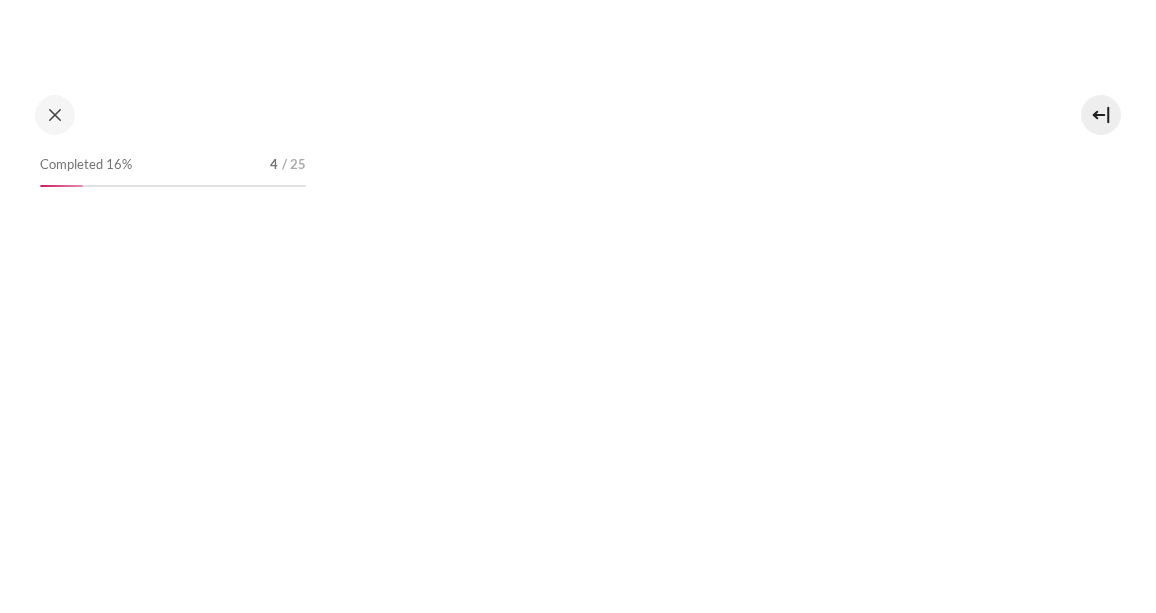 scroll, scrollTop: 0, scrollLeft: 0, axis: both 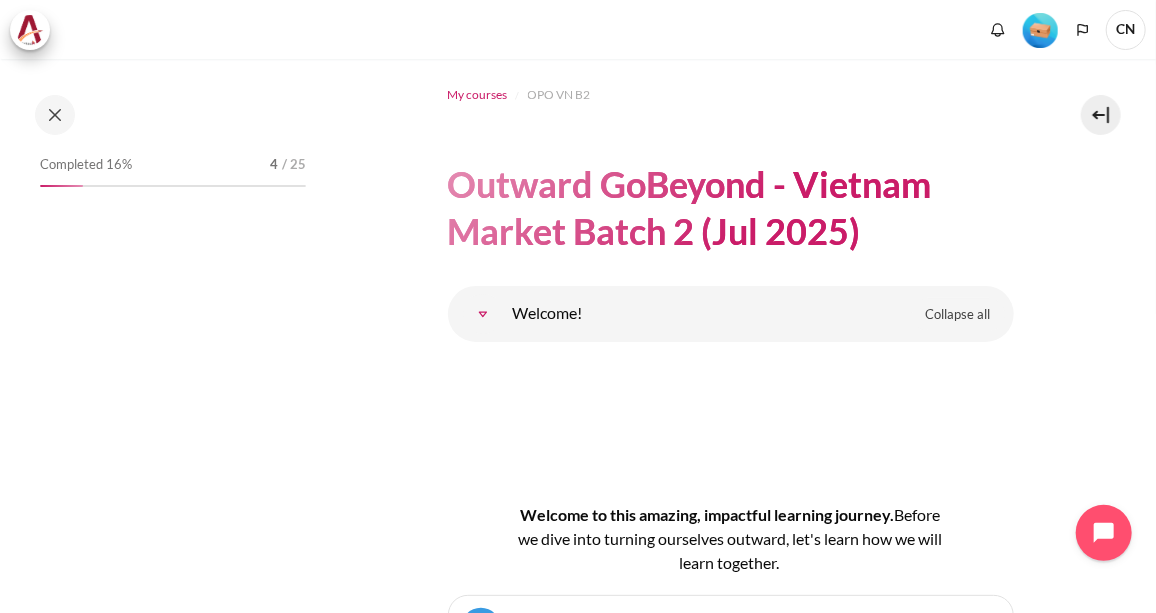 click on "My courses" at bounding box center (478, 95) 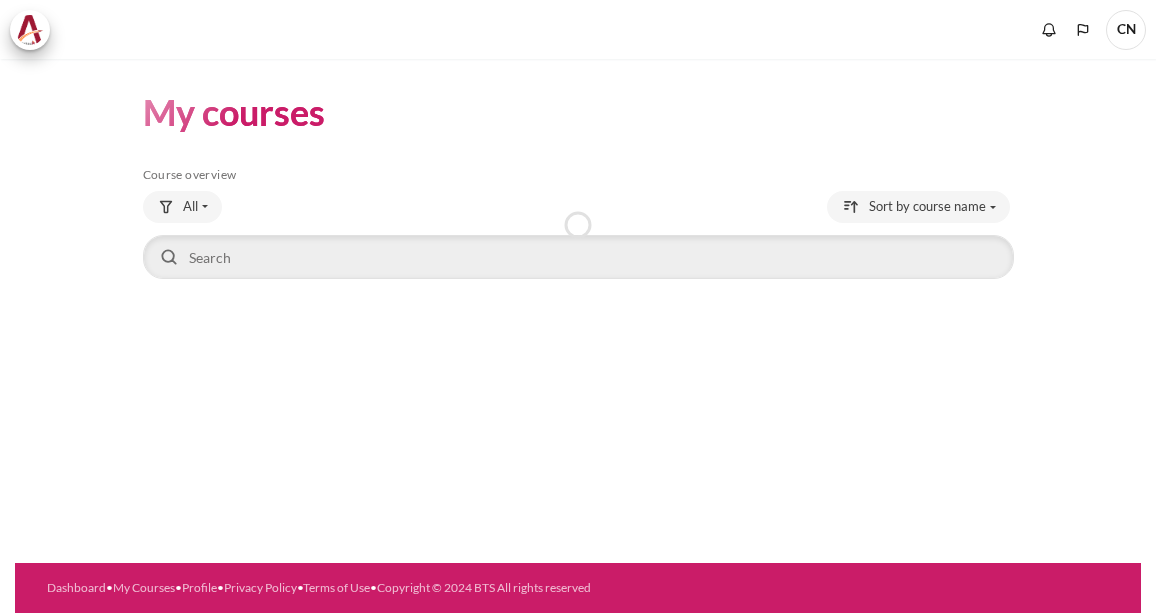scroll, scrollTop: 0, scrollLeft: 0, axis: both 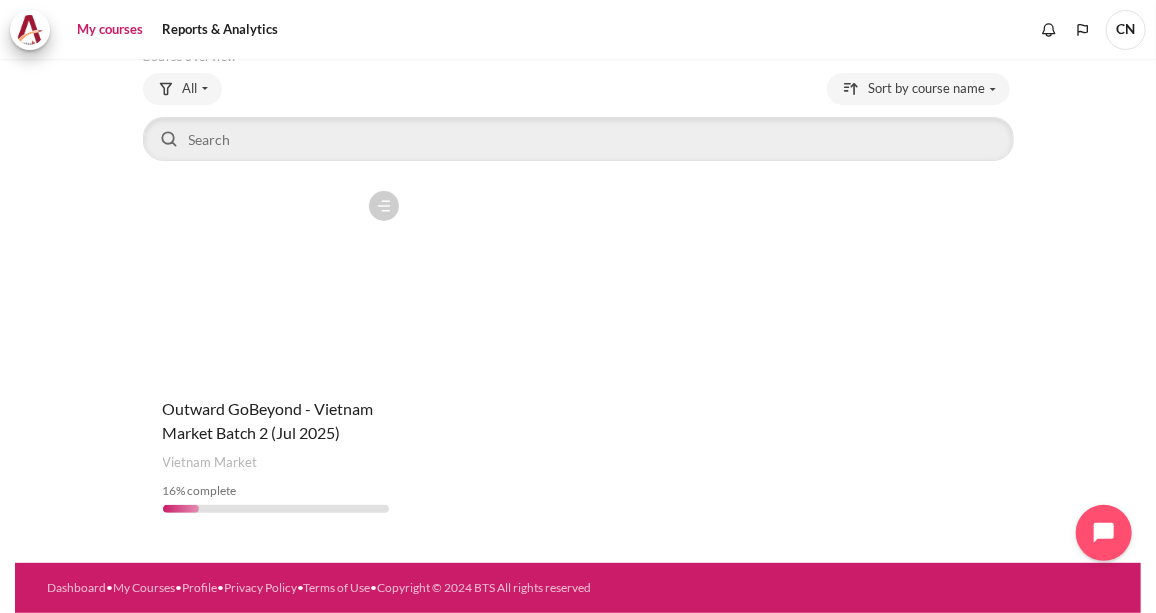 click at bounding box center (276, 281) 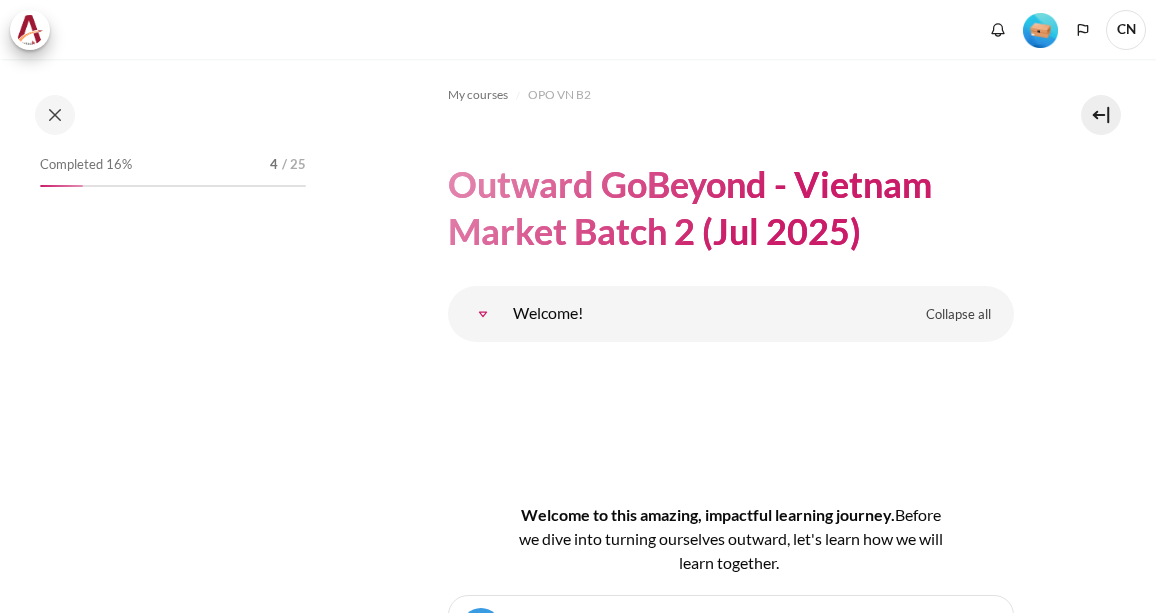 scroll, scrollTop: 0, scrollLeft: 0, axis: both 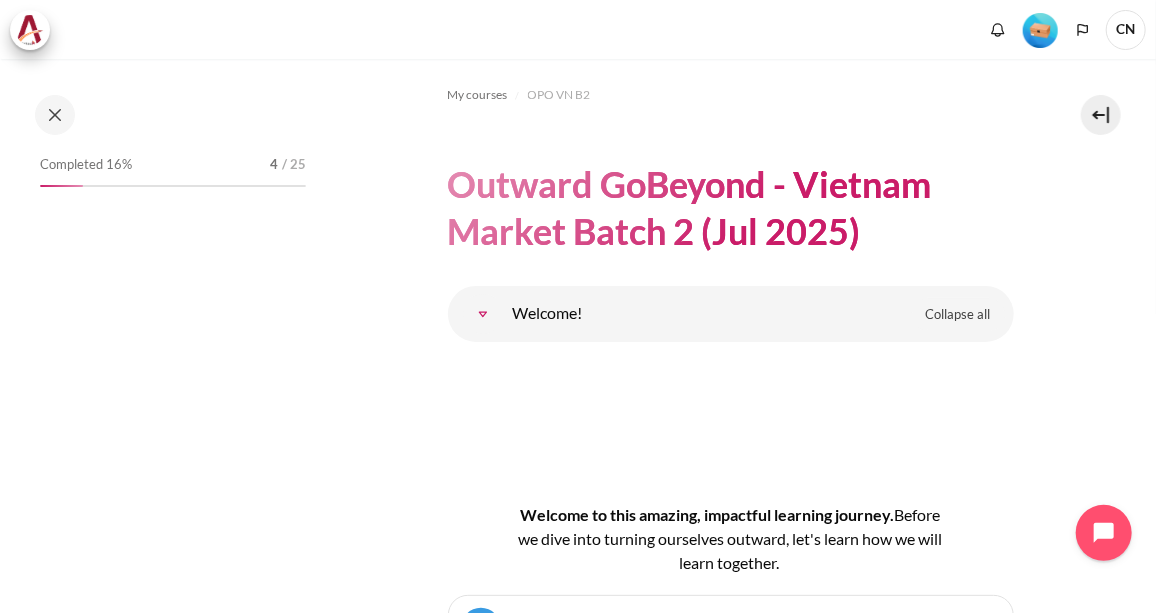 click on "Completed 16%" at bounding box center (86, 165) 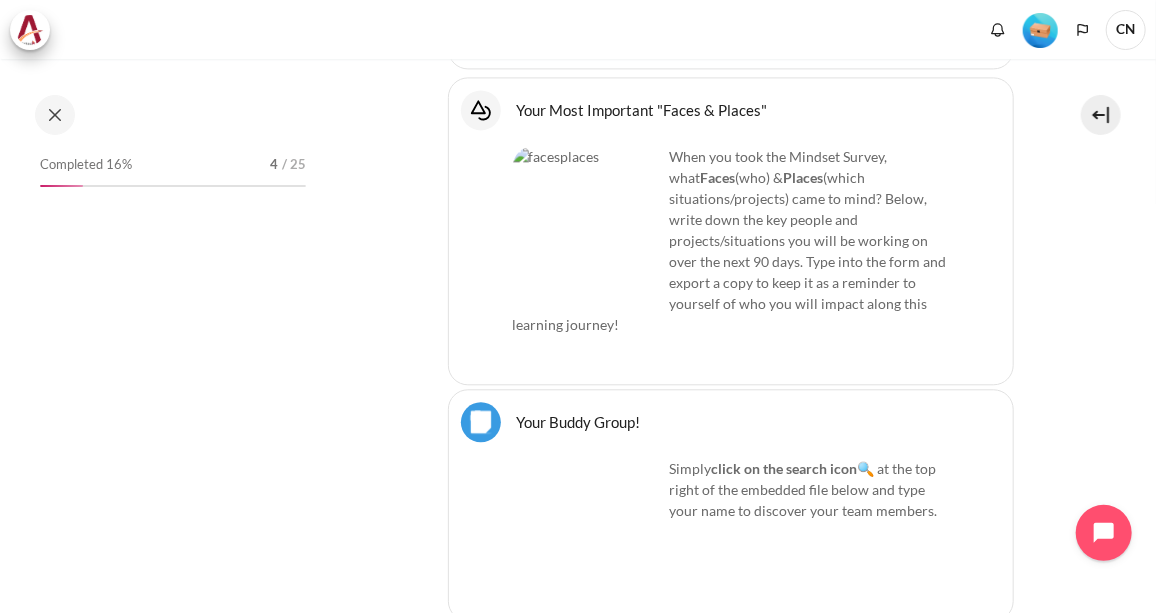 scroll, scrollTop: 2423, scrollLeft: 0, axis: vertical 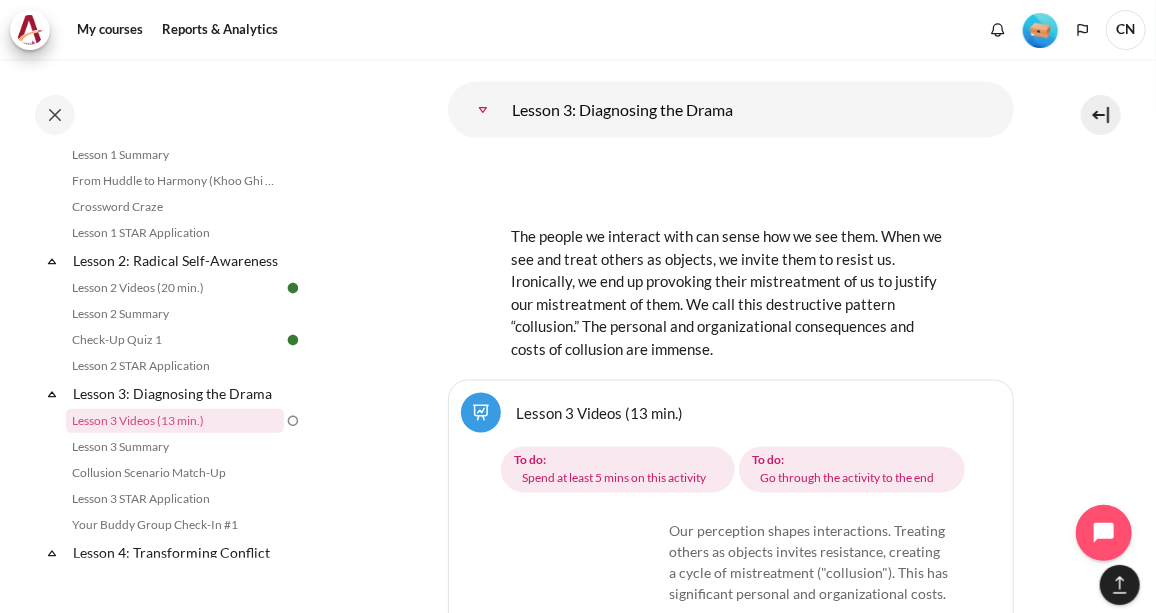 click at bounding box center (588, 596) 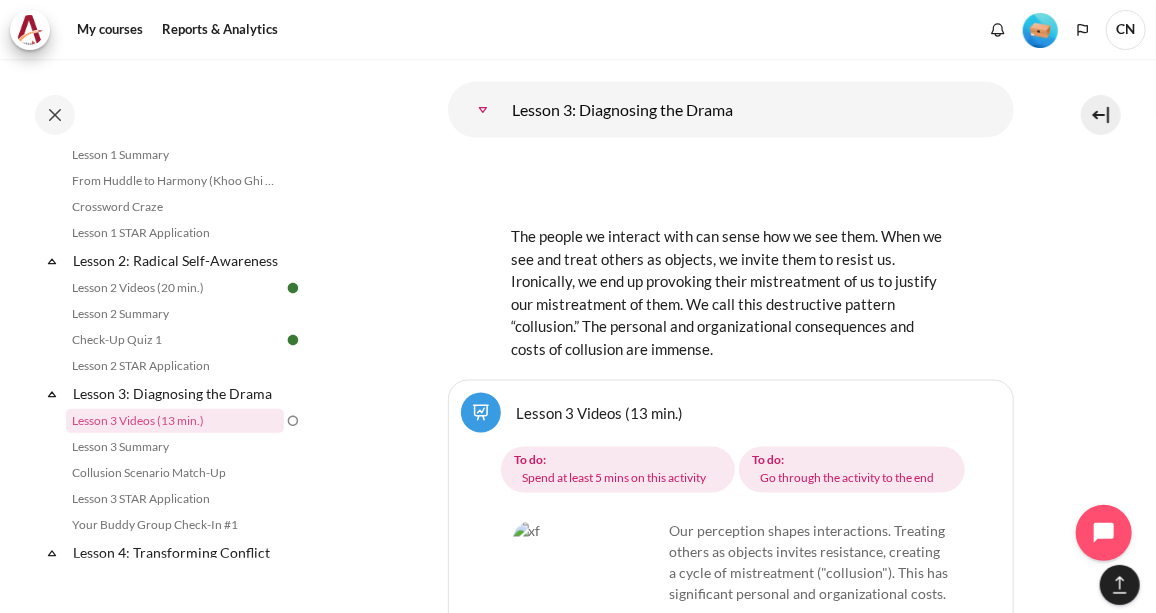 click at bounding box center (588, 596) 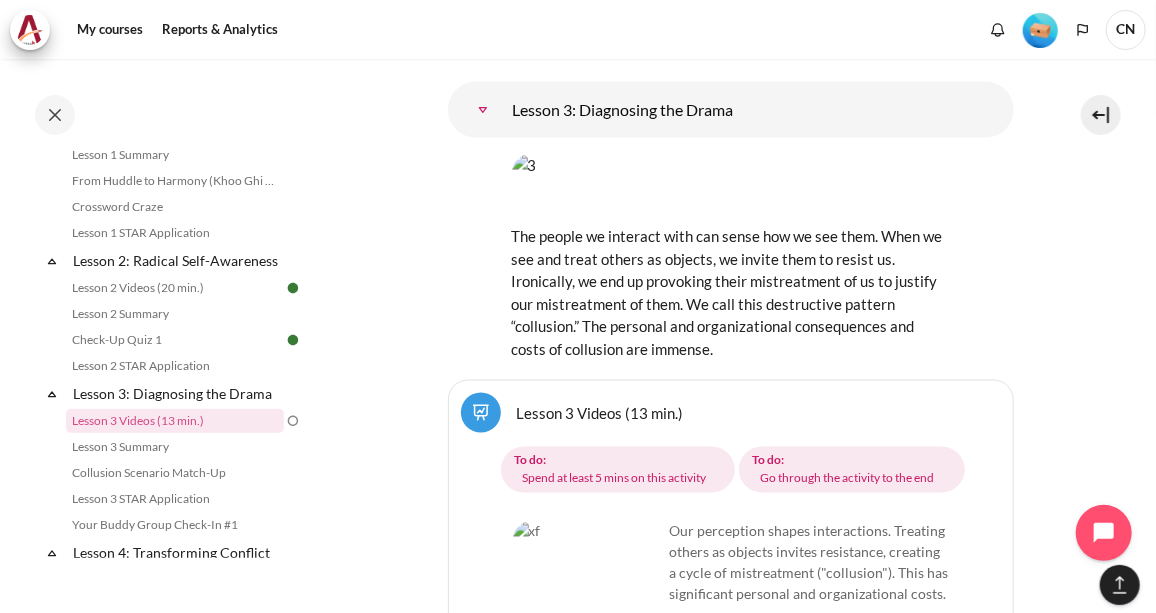 click at bounding box center (588, 596) 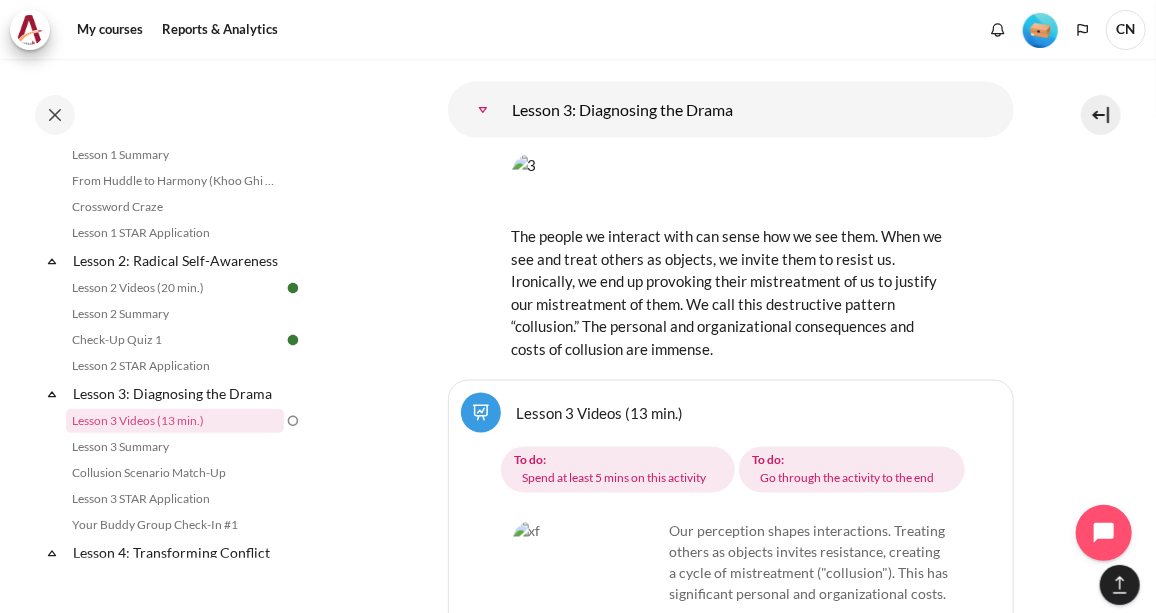 click at bounding box center [588, 596] 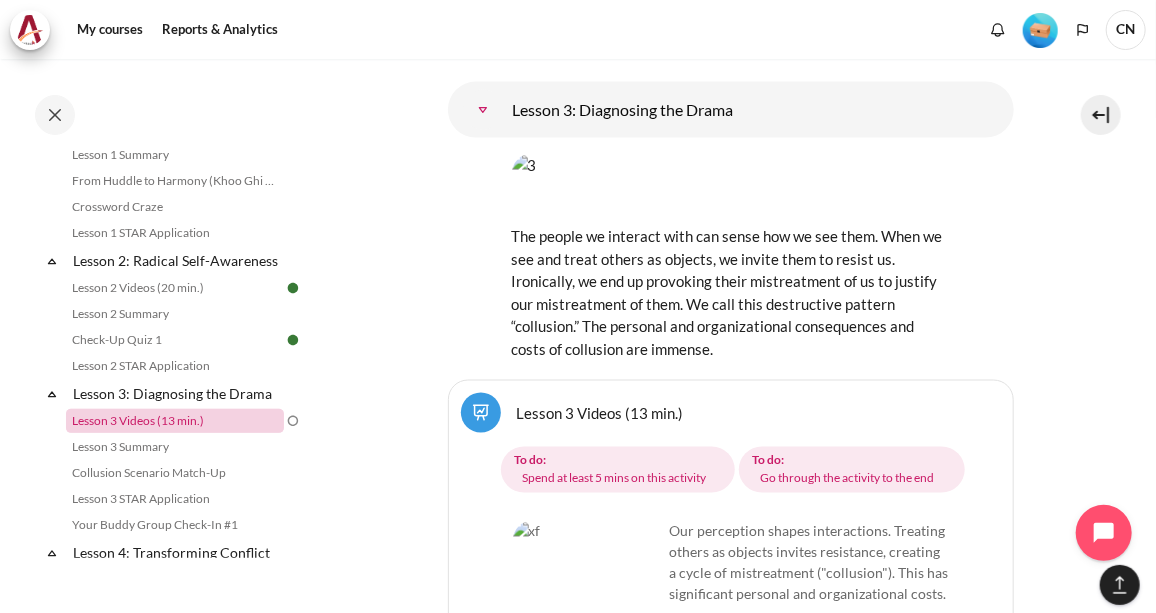 click on "Lesson 3 Videos (13 min.)" at bounding box center [175, 421] 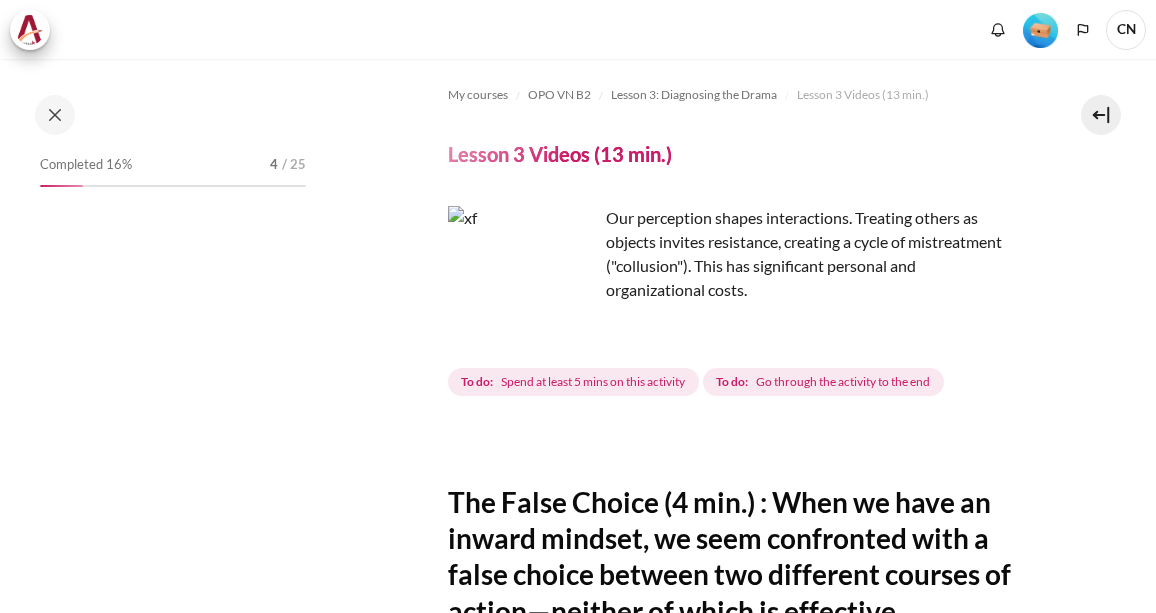 scroll, scrollTop: 0, scrollLeft: 0, axis: both 